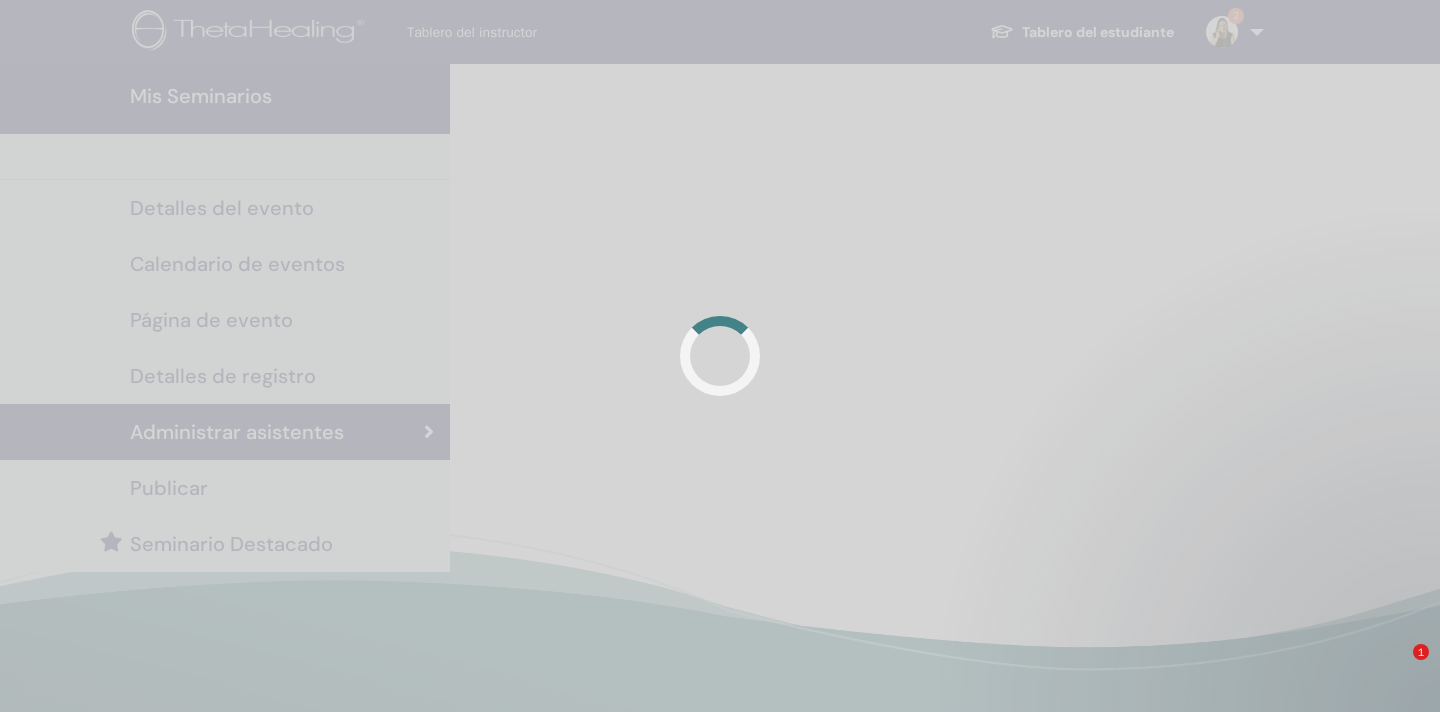 scroll, scrollTop: 0, scrollLeft: 0, axis: both 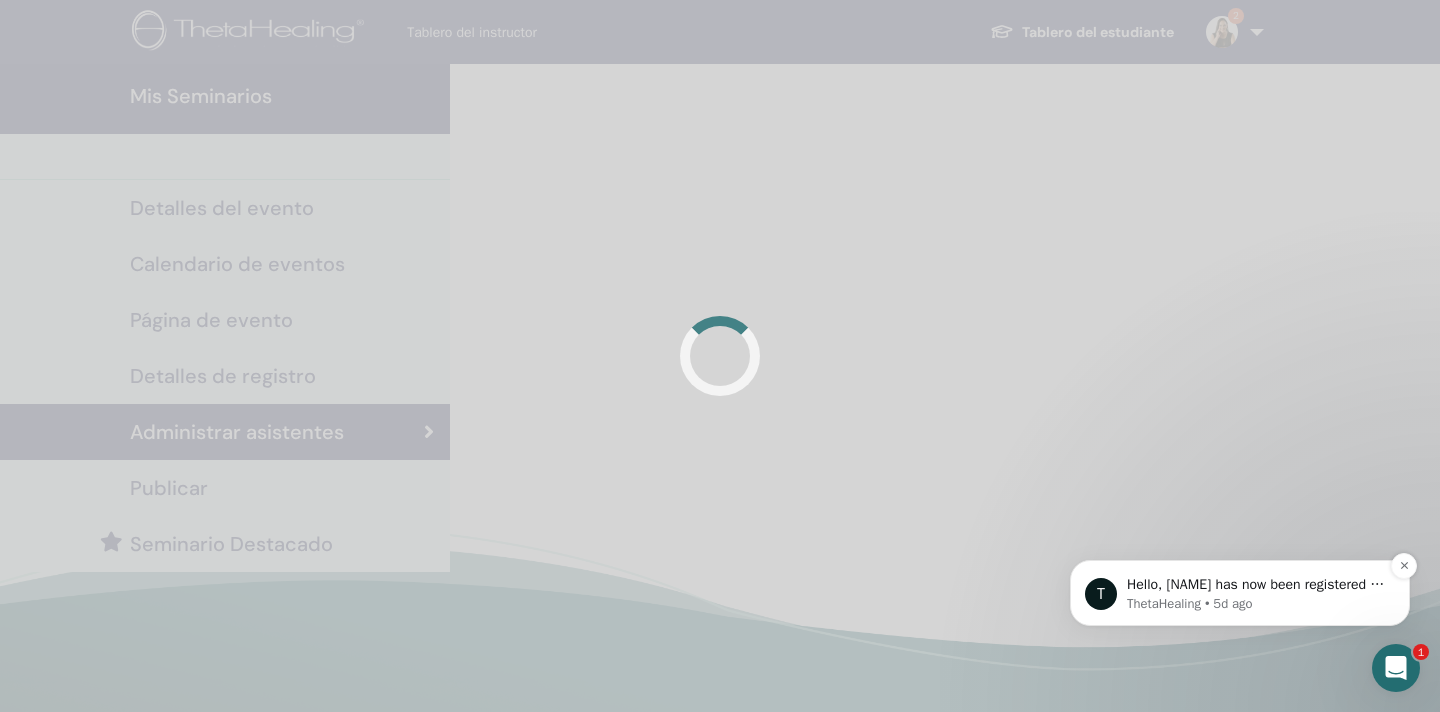 click on "ThetaHealing • 5d ago" at bounding box center (1256, 604) 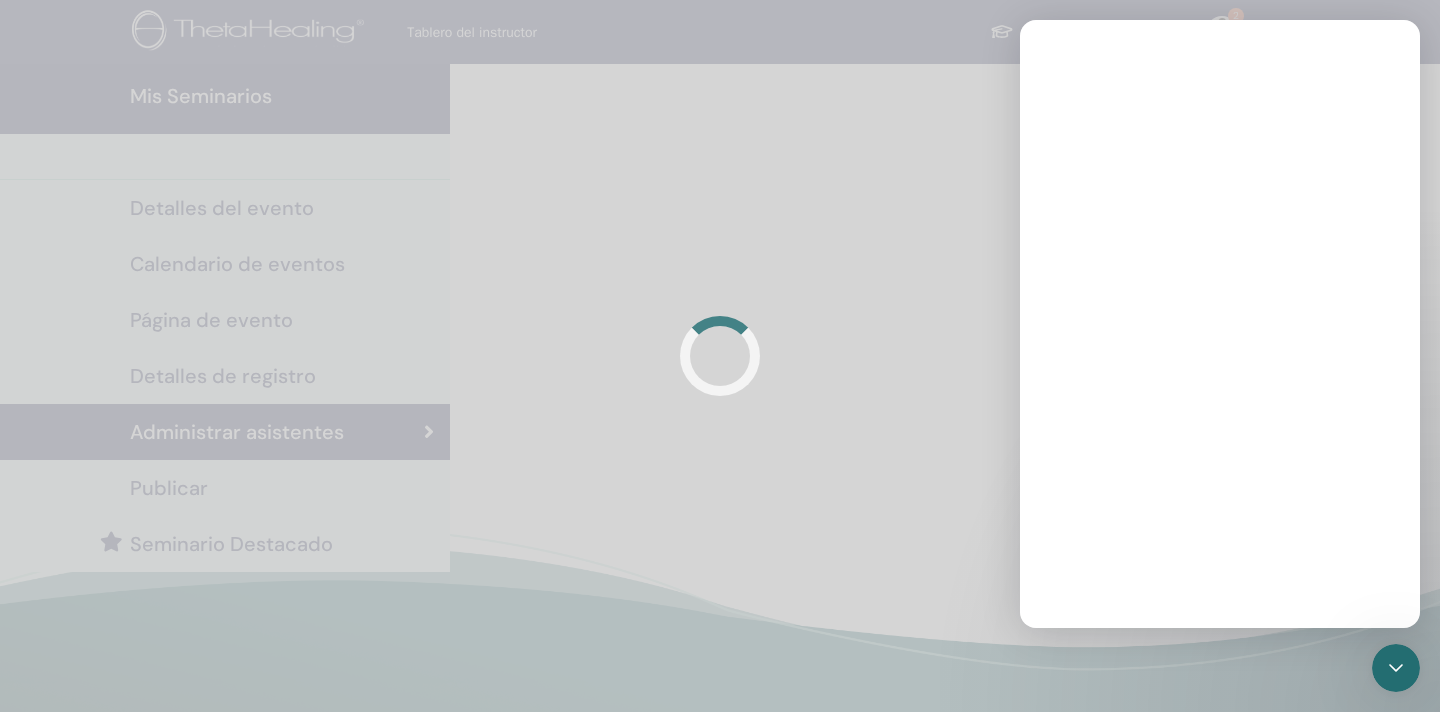 scroll, scrollTop: 0, scrollLeft: 0, axis: both 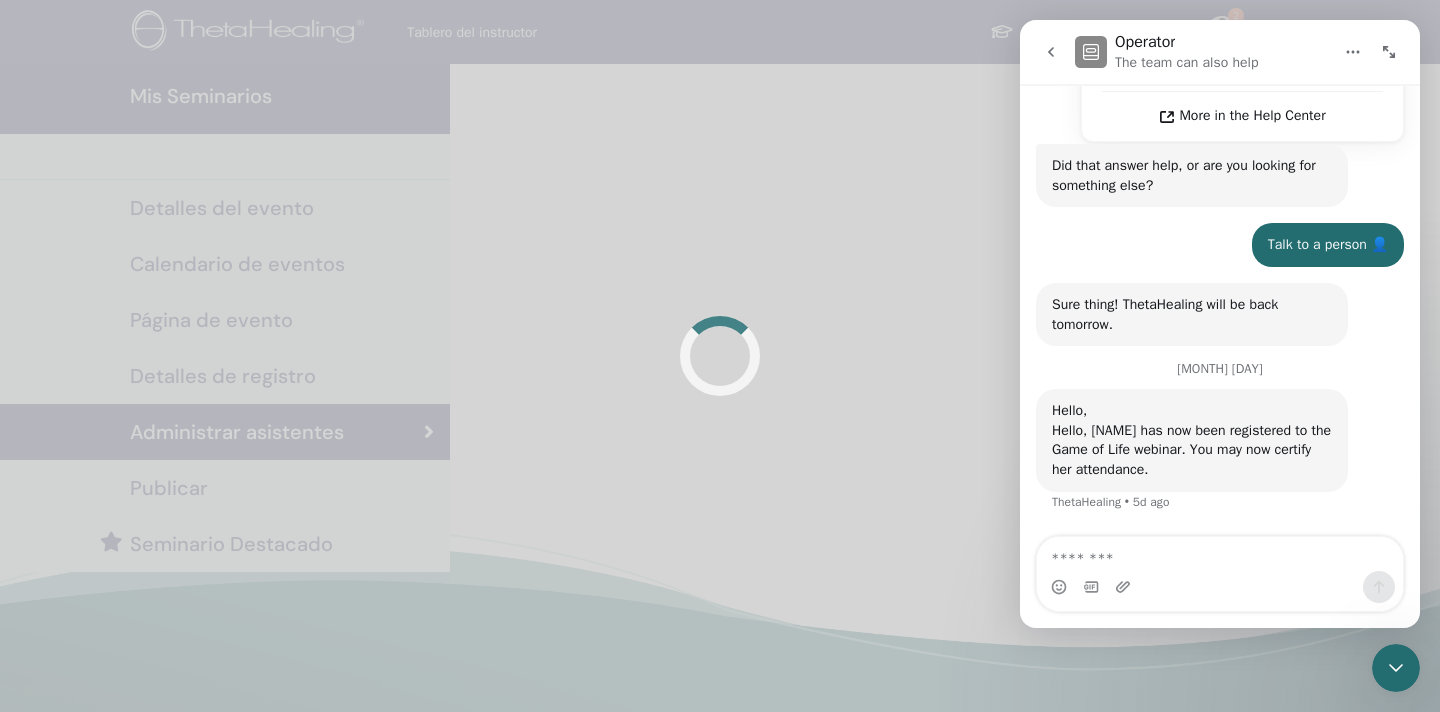 click at bounding box center [1220, 554] 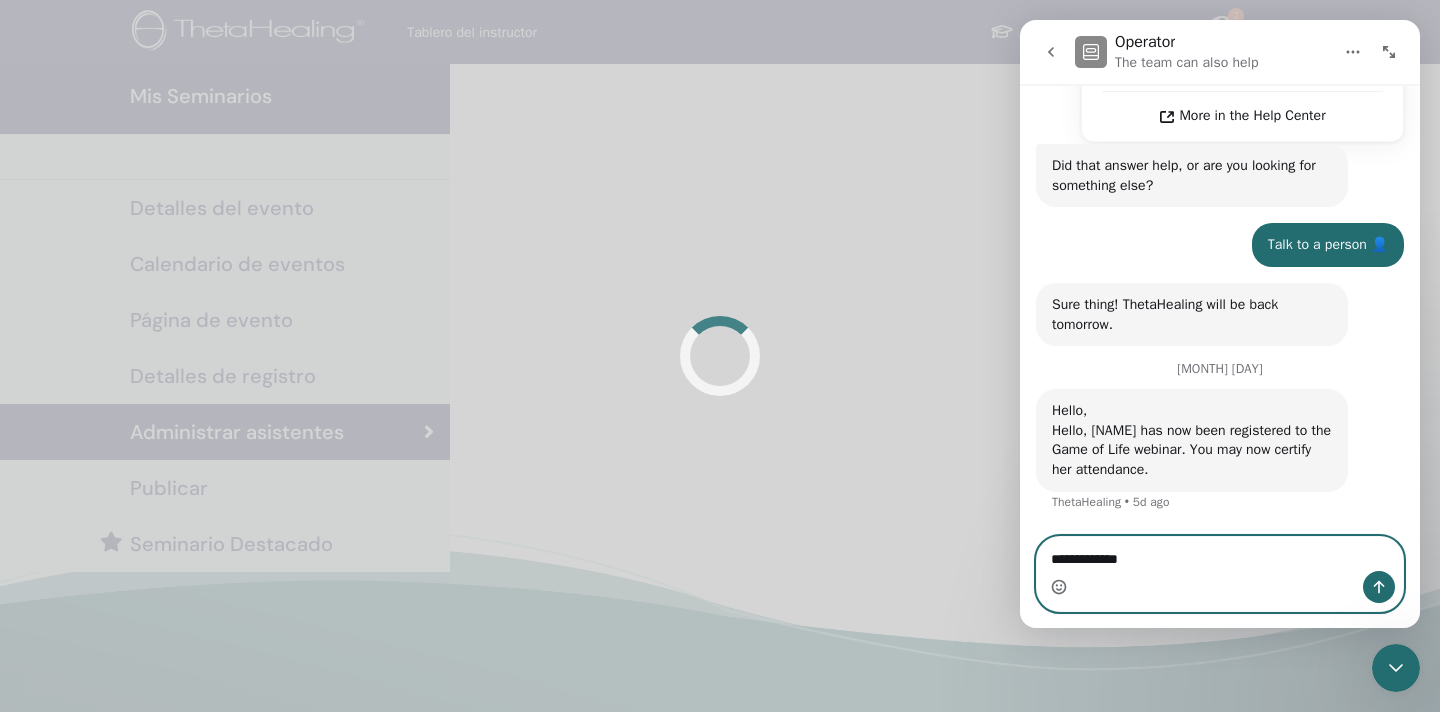 click 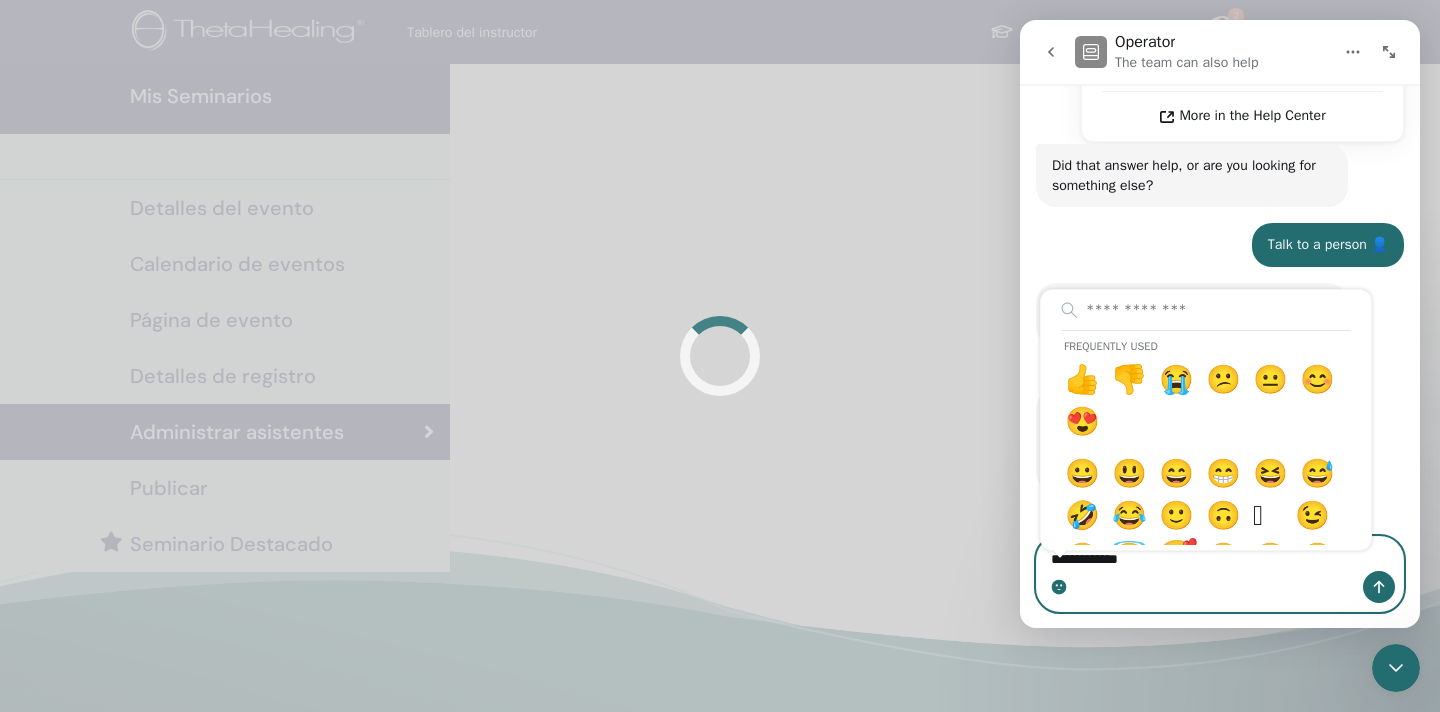 type on "**********" 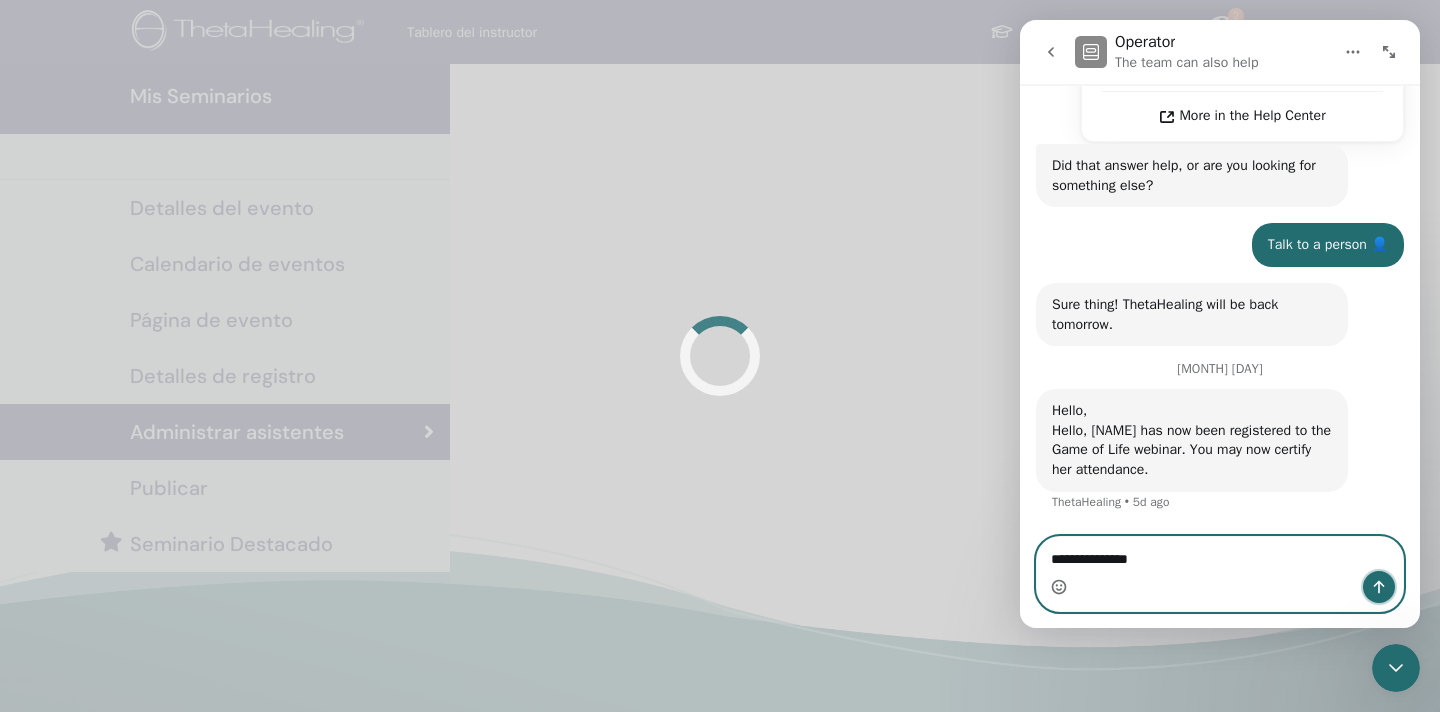click 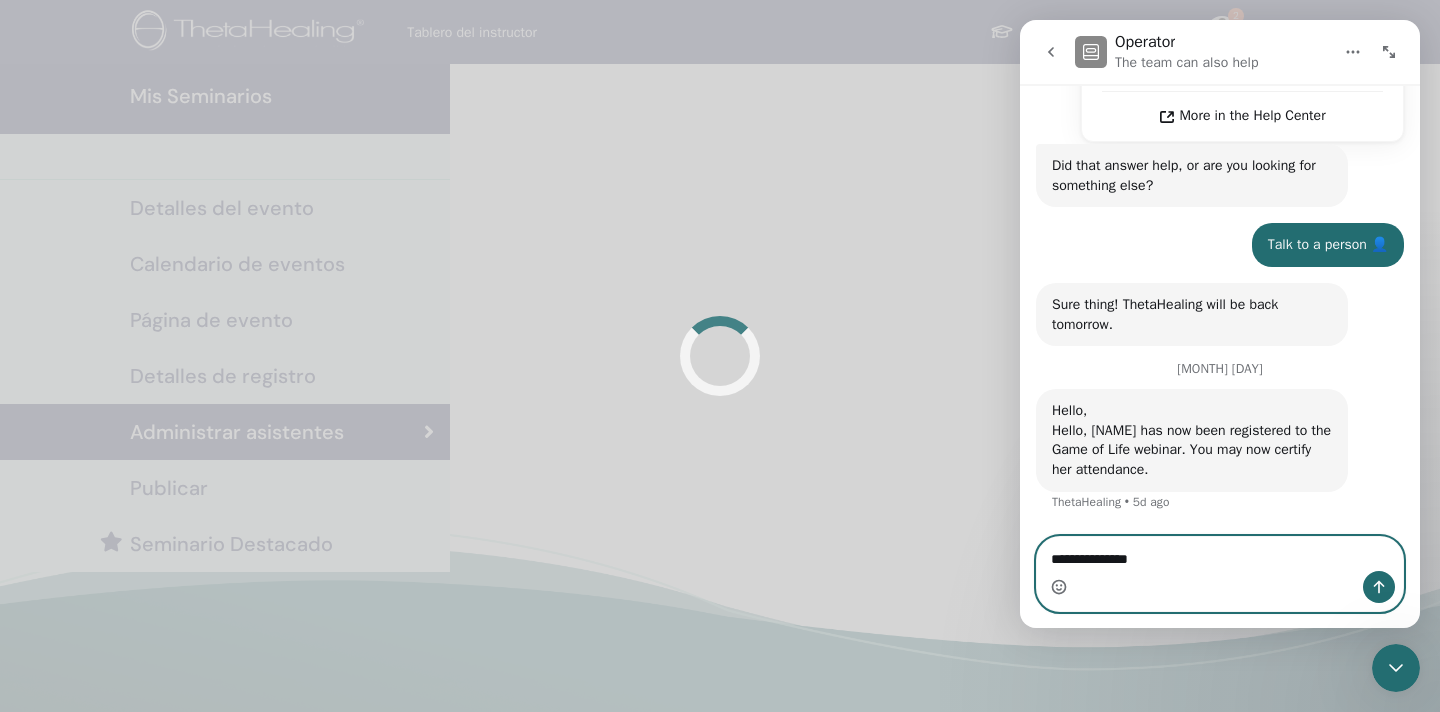 type 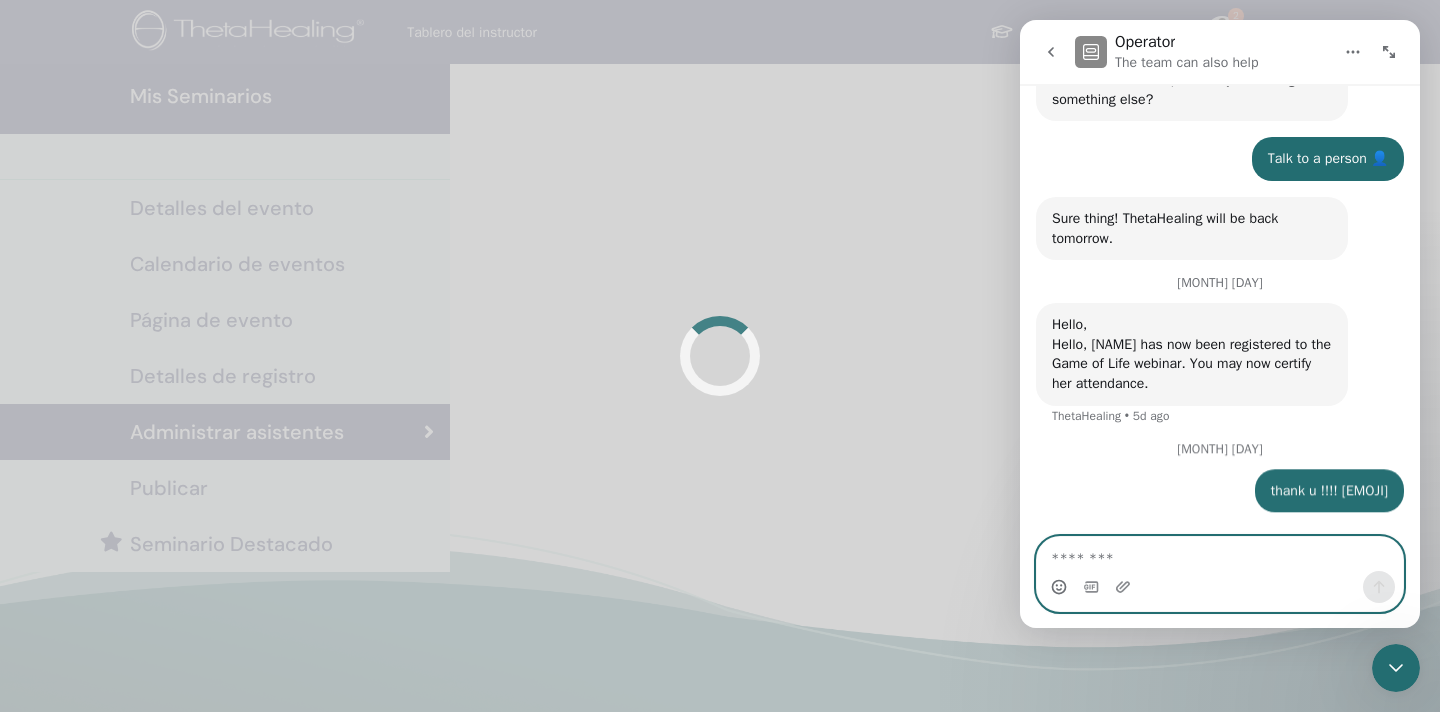 scroll, scrollTop: 2083, scrollLeft: 0, axis: vertical 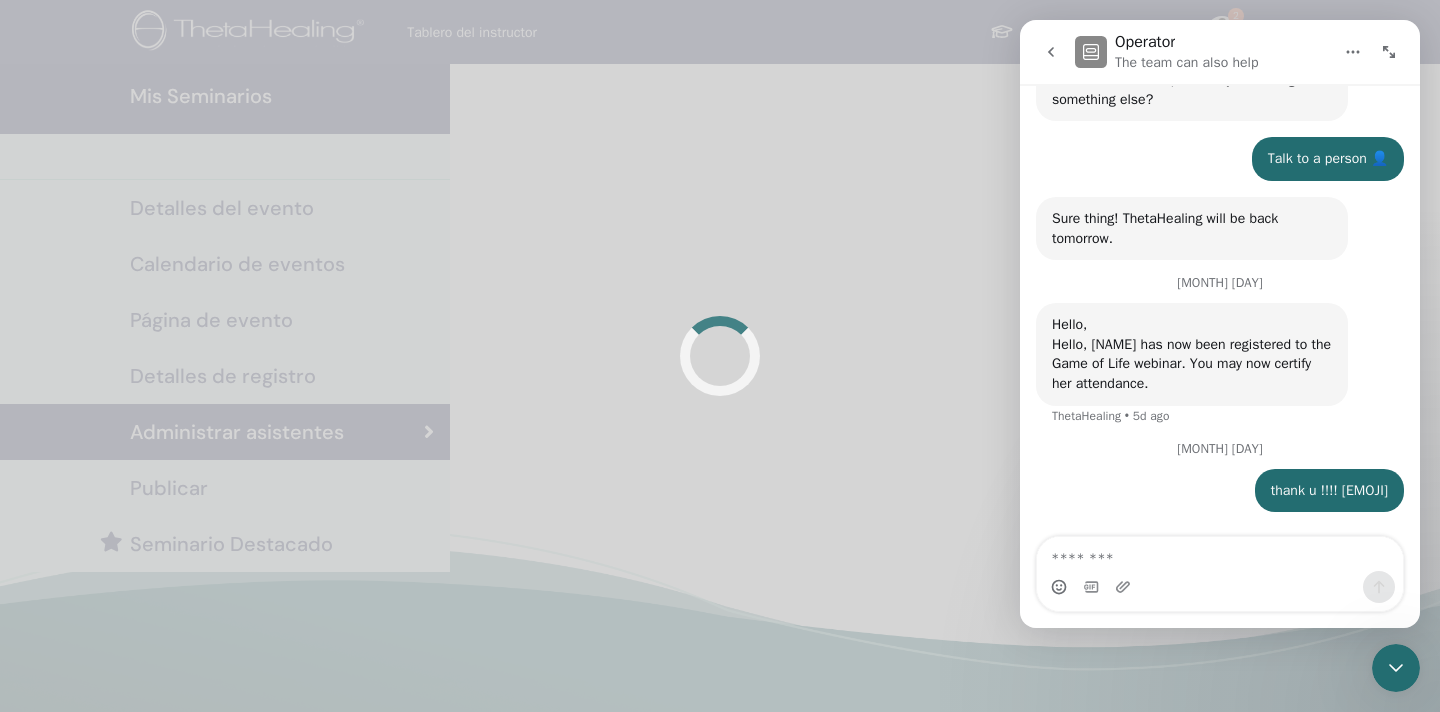 click 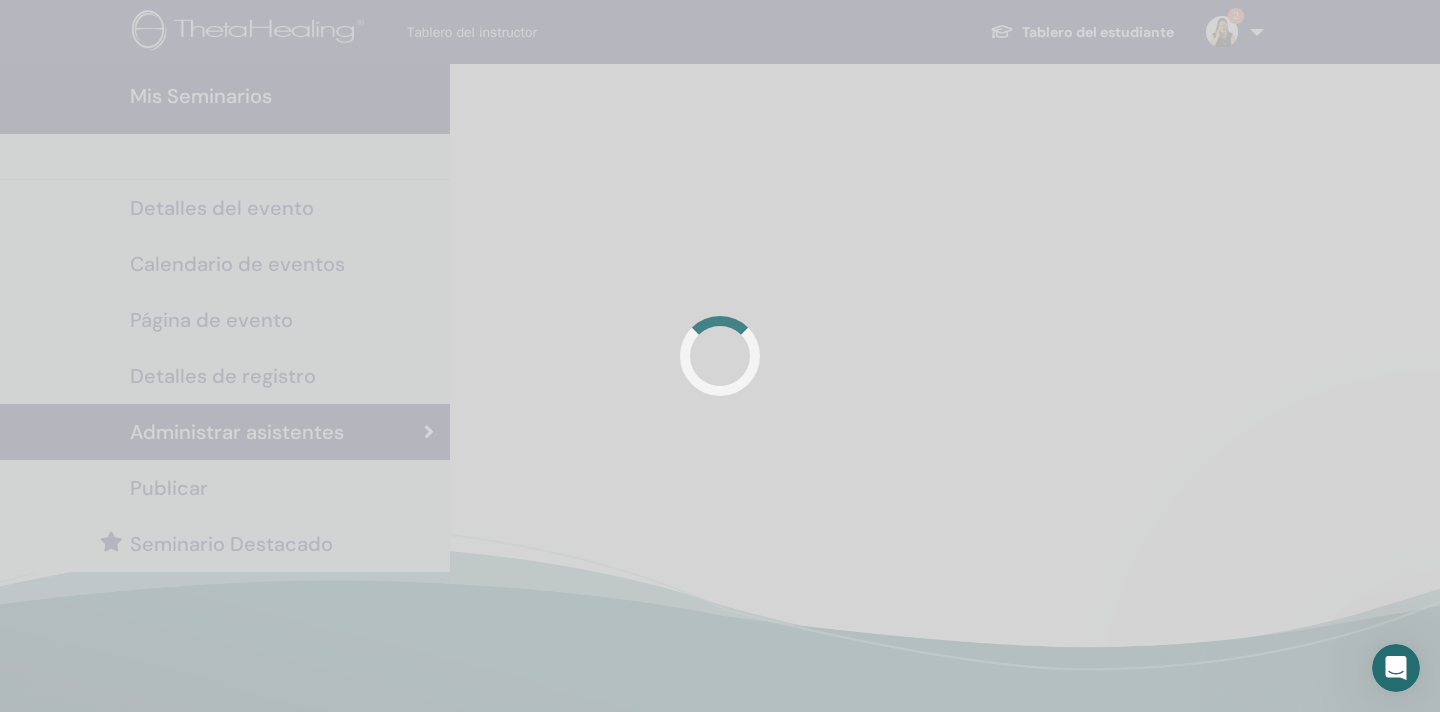 scroll, scrollTop: 0, scrollLeft: 0, axis: both 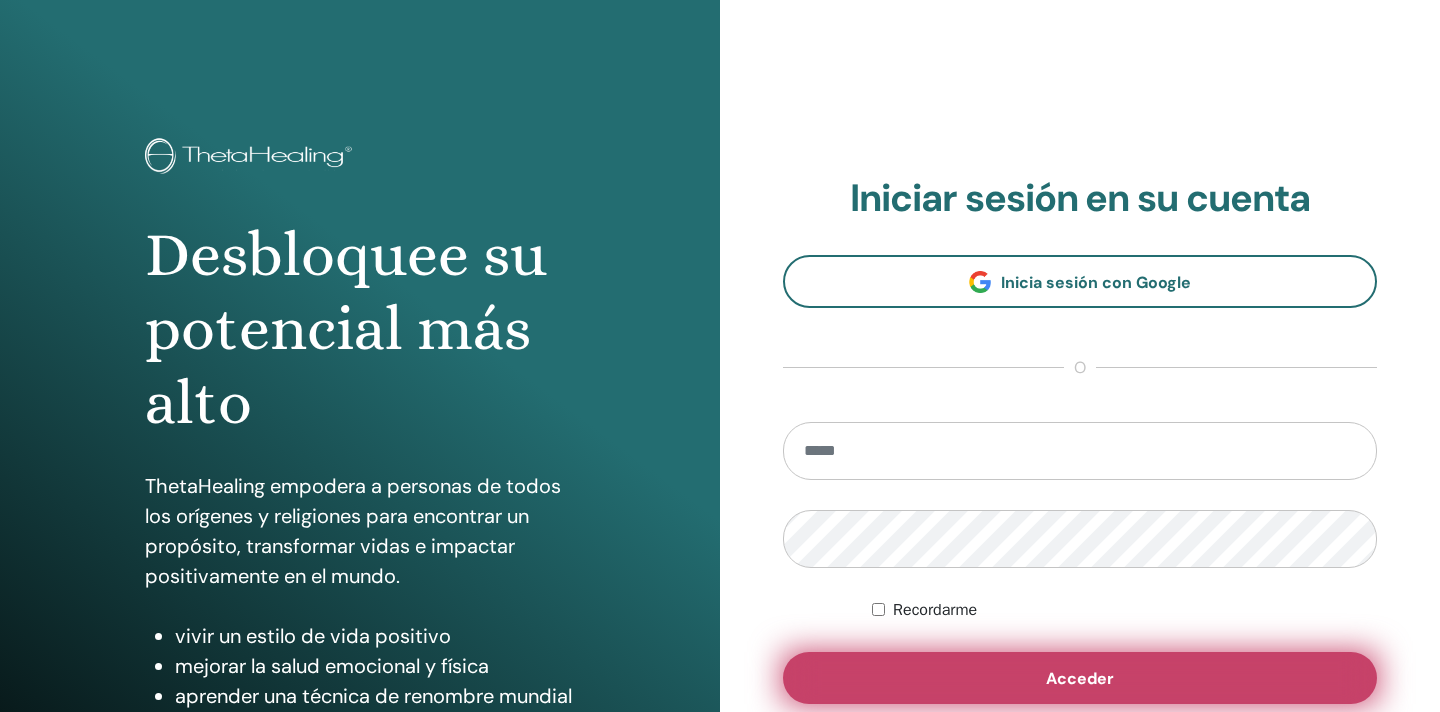 type on "**********" 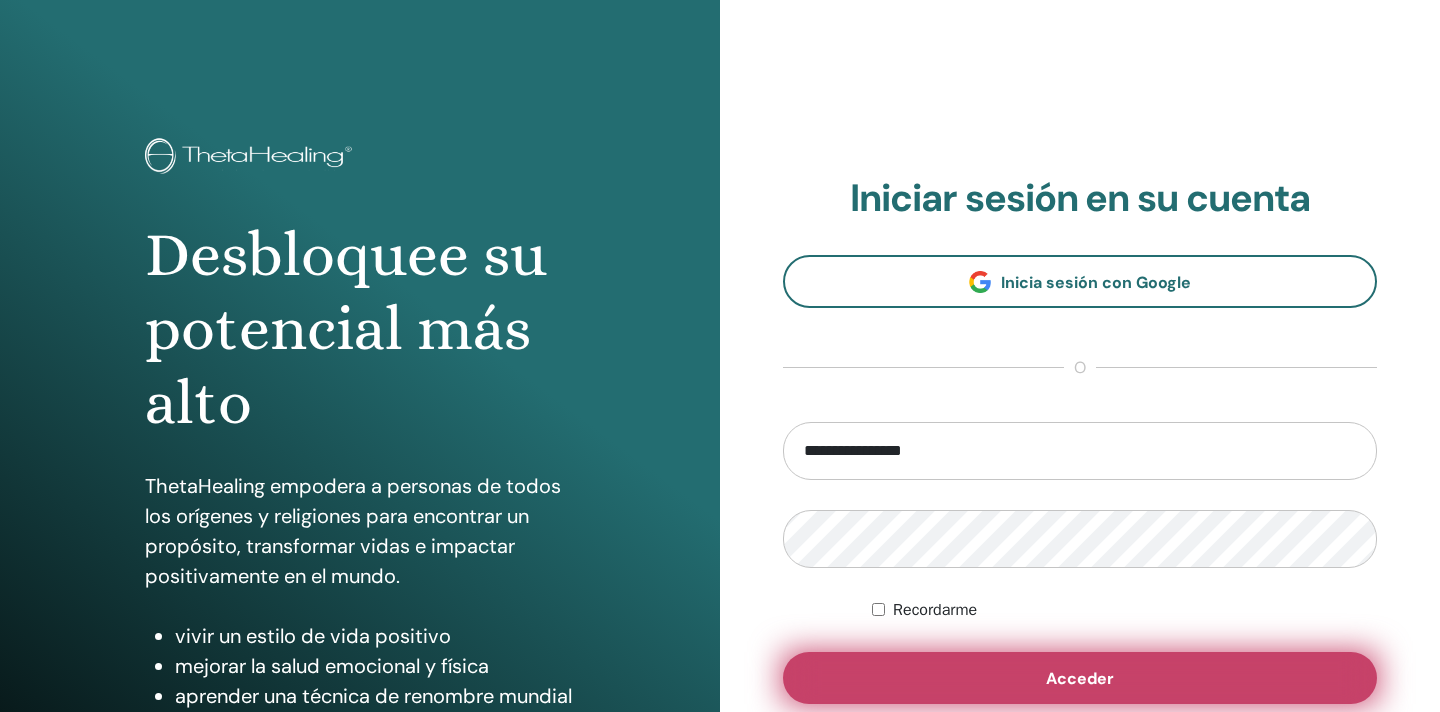 click on "Acceder" at bounding box center [1080, 678] 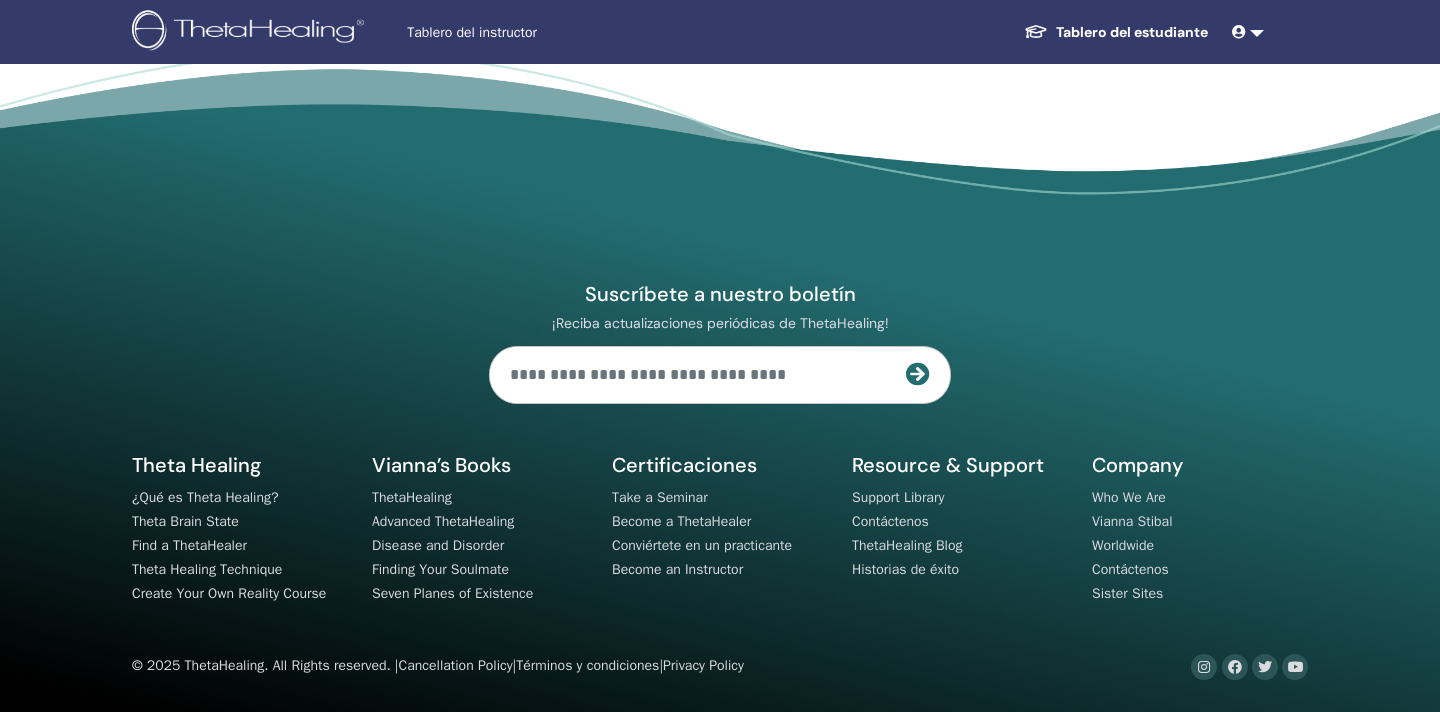scroll, scrollTop: 0, scrollLeft: 0, axis: both 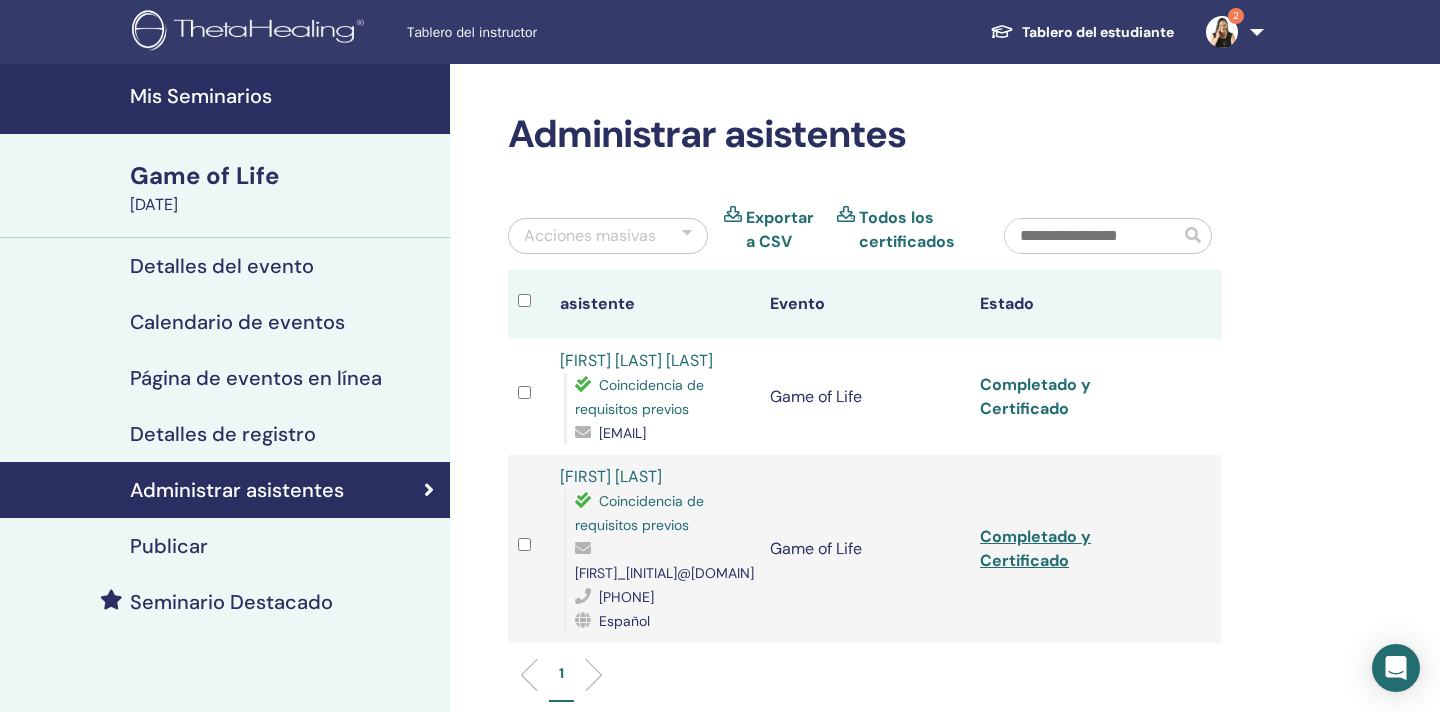 click on "Completado y Certificado" at bounding box center (1035, 396) 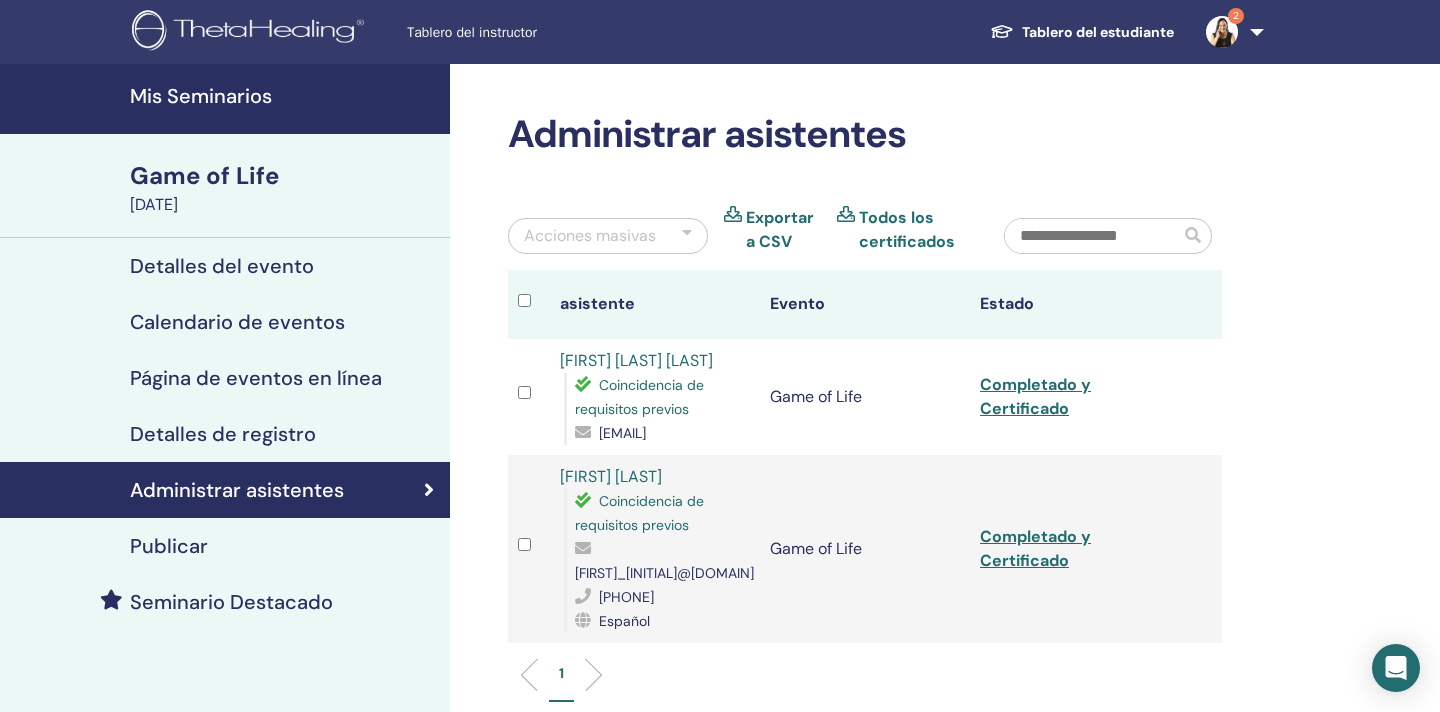 click at bounding box center (1222, 32) 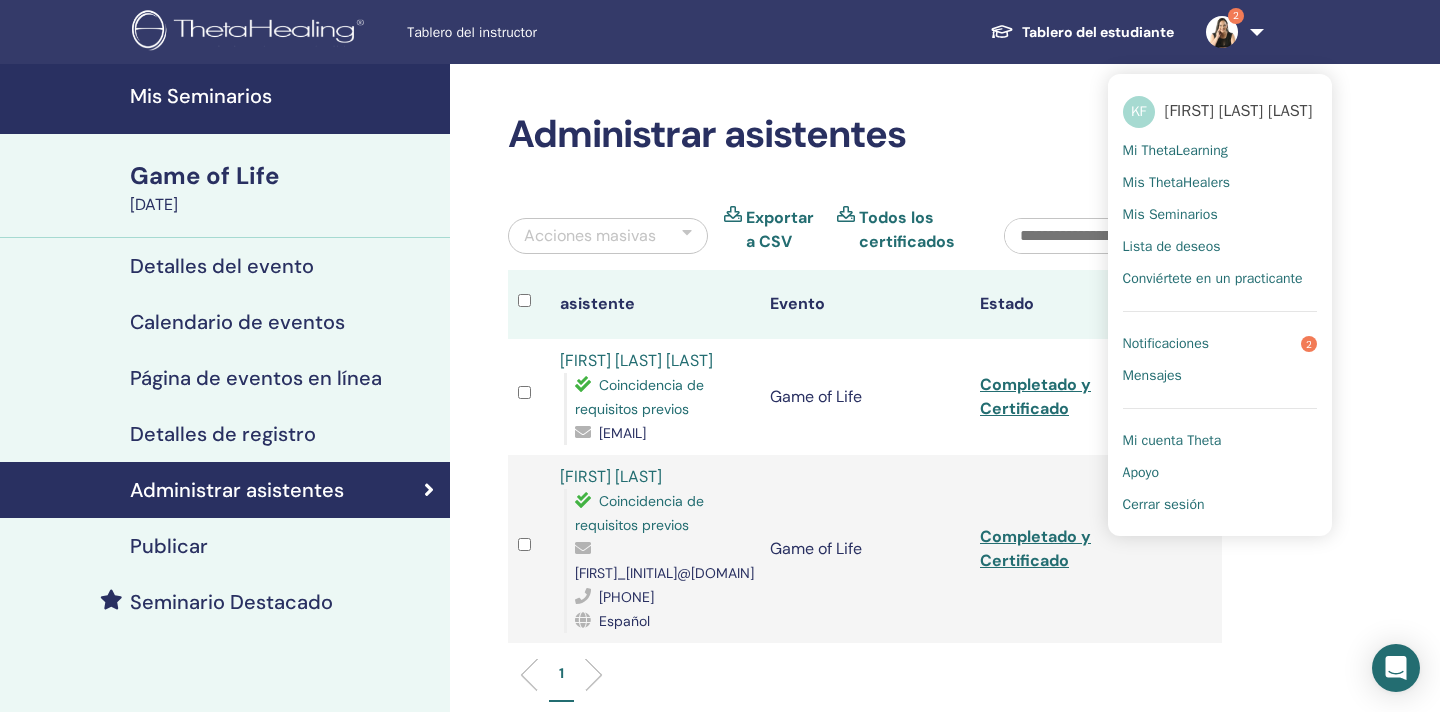 click on "Notificaciones" at bounding box center (1166, 344) 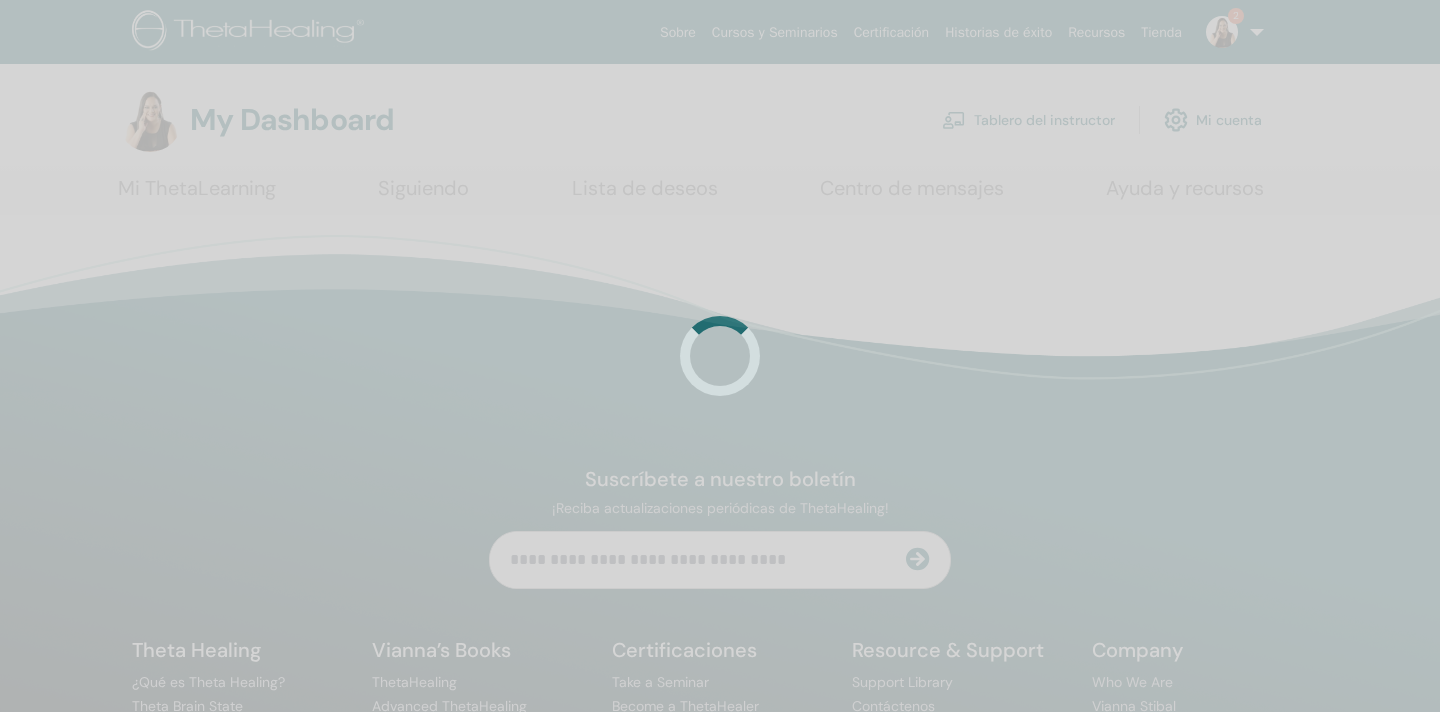 scroll, scrollTop: 0, scrollLeft: 0, axis: both 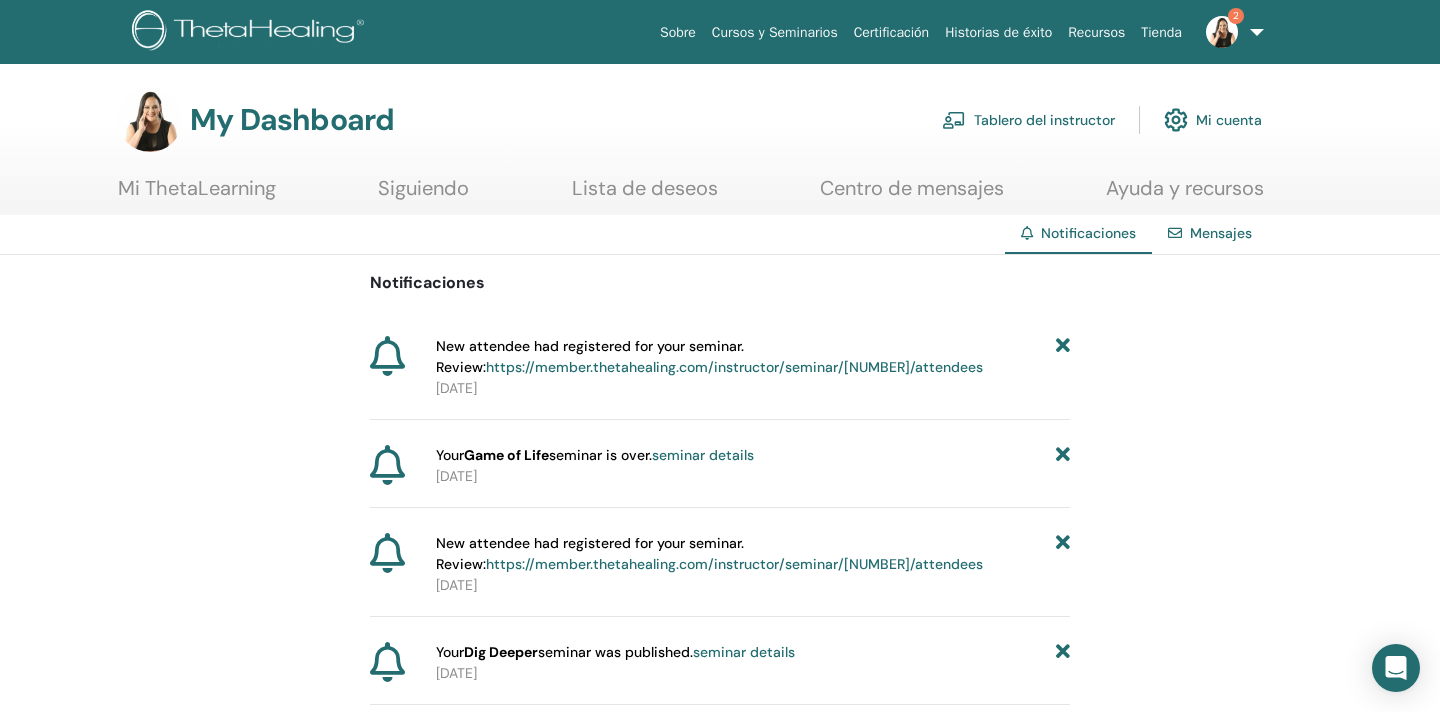 click on "Tablero del instructor" at bounding box center [1028, 120] 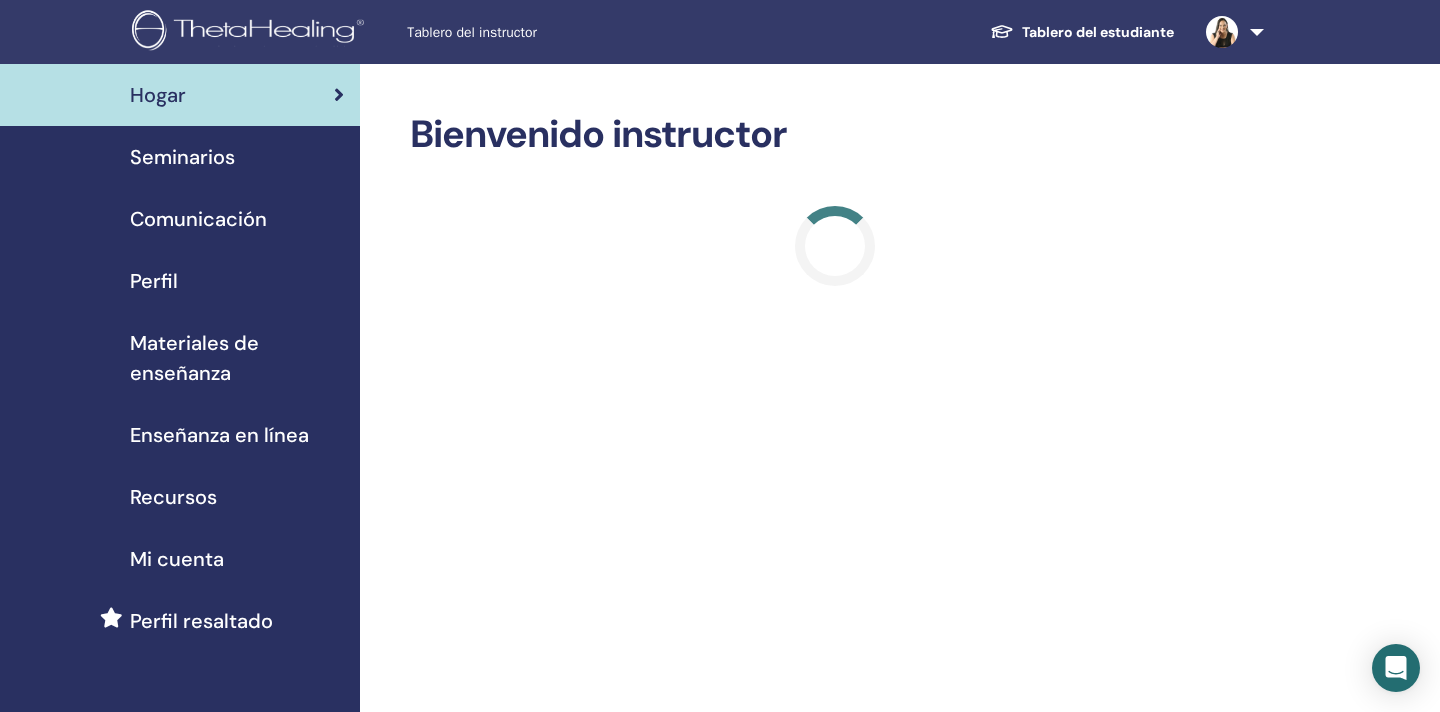 scroll, scrollTop: 0, scrollLeft: 0, axis: both 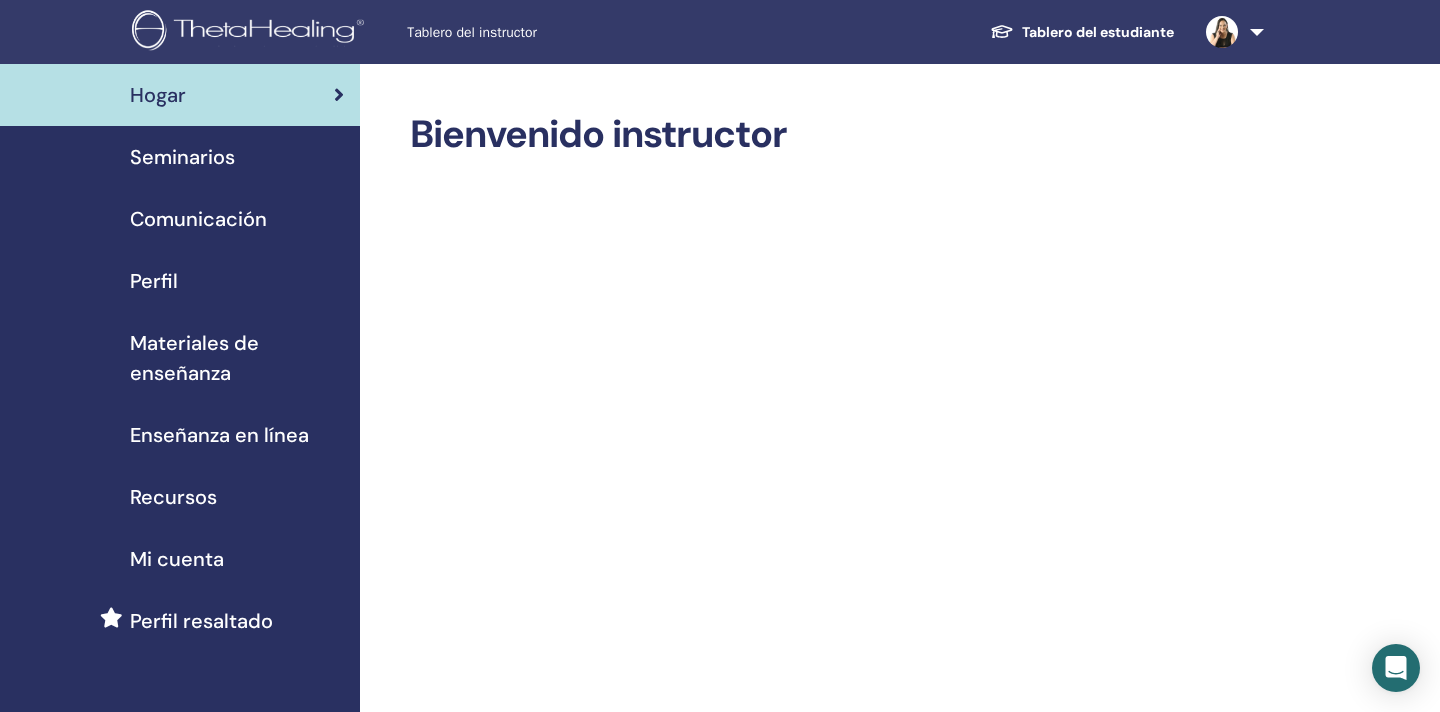 click on "Seminarios" at bounding box center [182, 157] 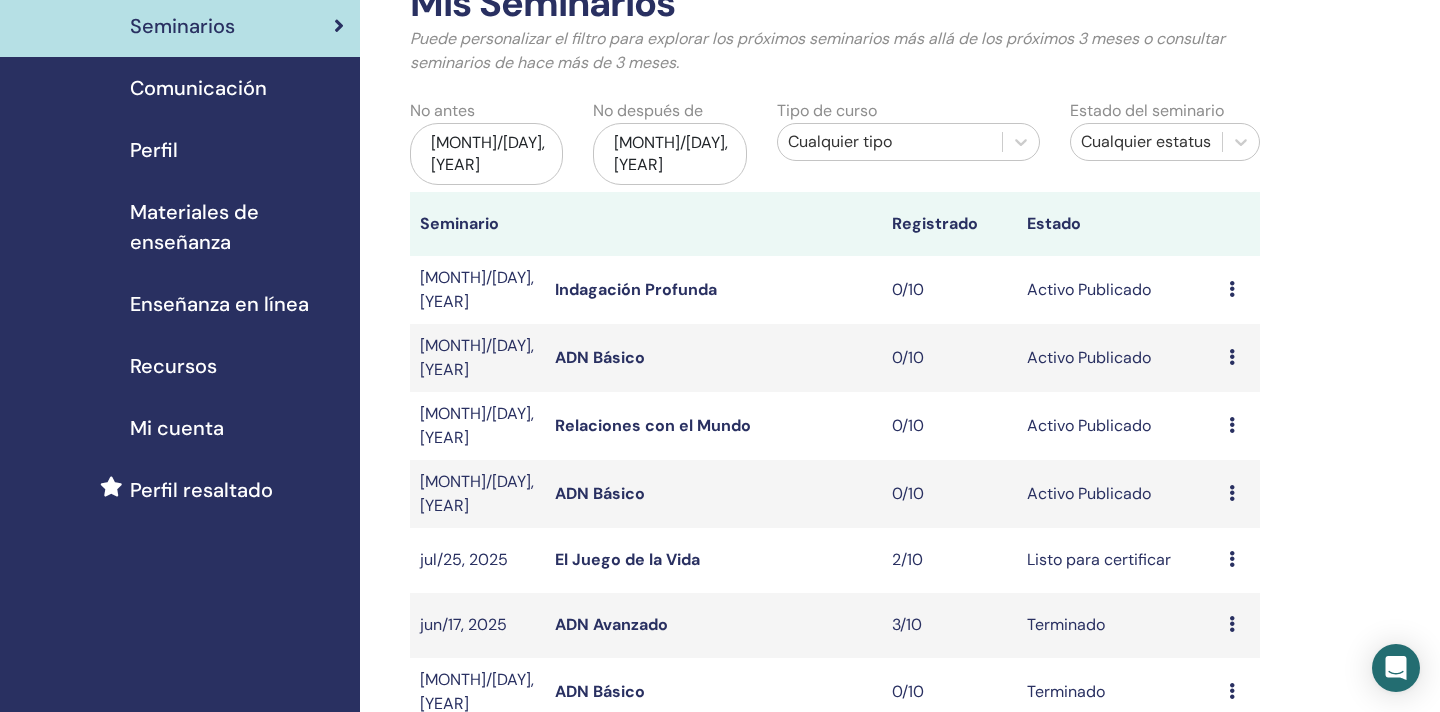 scroll, scrollTop: 141, scrollLeft: 0, axis: vertical 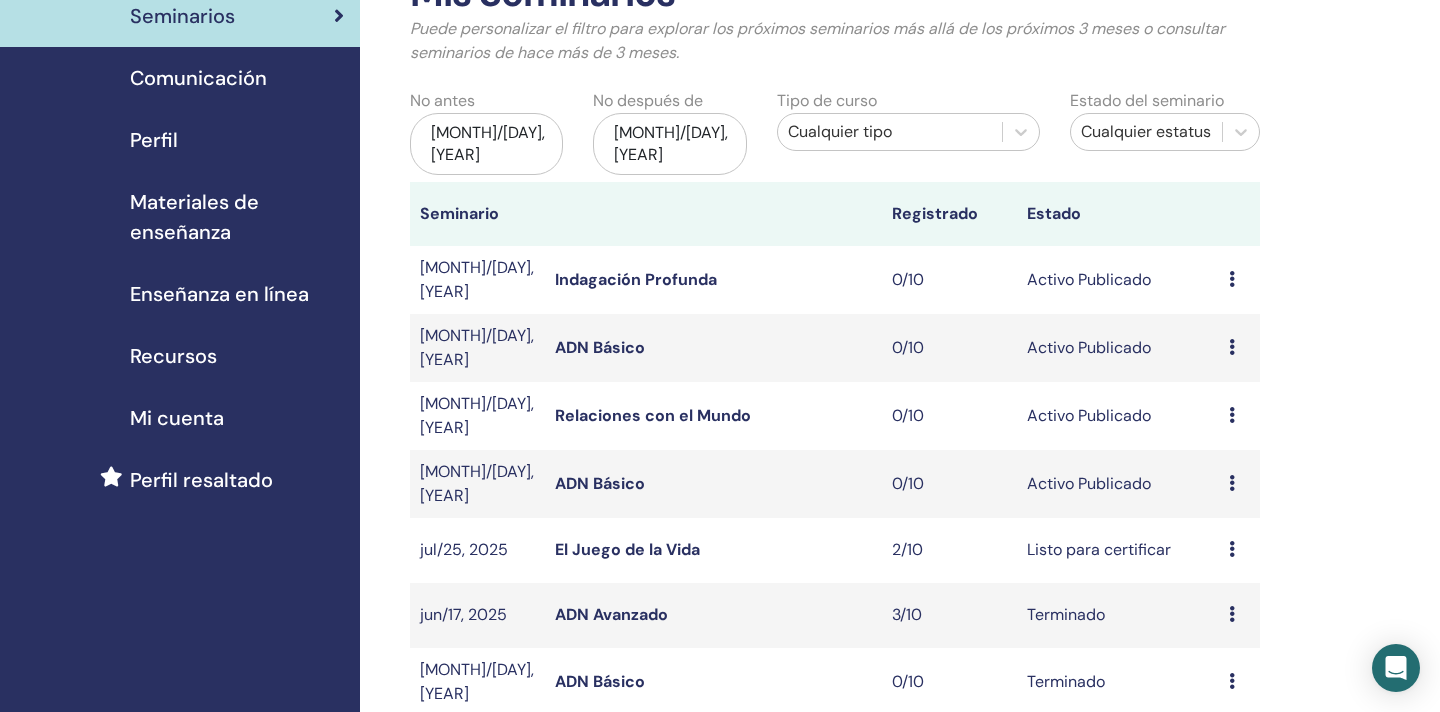 click at bounding box center [1232, 549] 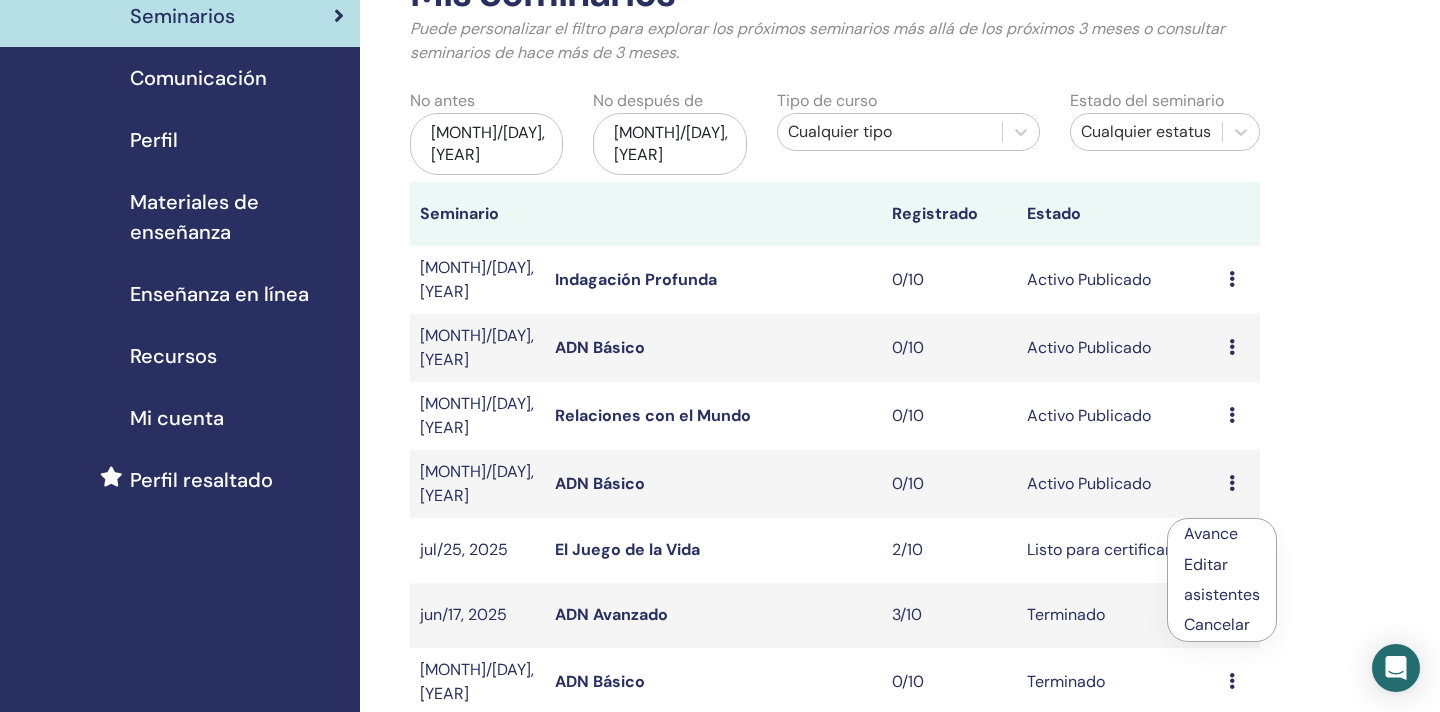 click on "Mis Seminarios Puede personalizar el filtro para explorar los próximos seminarios más allá de los próximos 3 meses o consultar seminarios de hace más de 3 meses. No antes [MONTH]/[DAY], [YEAR] No después de [MONTH]/[DAY], [YEAR] Tipo de curso Cualquier tipo Estado del seminario Cualquier estatus Seminario Registrado Estado [MONTH]/[DAY], [YEAR] Indagación Profunda 0/10 Activo Publicado Avance Editar asistentes Cancelar [MONTH]/[DAY], [YEAR] ADN Básico 0/10 Activo Publicado Avance Editar asistentes Cancelar [MONTH]/[DAY], [YEAR] Relaciones con el Mundo 0/10 Activo Publicado Avance Editar asistentes Cancelar [MONTH]/[DAY], [YEAR] ADN Básico 0/10 Activo Publicado Avance Editar asistentes Cancelar jul/25, 2025 El Juego de la Vida 2/10 Listo para certificar Avance Editar asistentes Cancelar [MONTH]/[DAY], [YEAR] ADN Avanzado 3/10 Terminado Avance asistentes [MONTH]/[DAY], [YEAR] ADN Básico 0/10 Terminado Avance asistentes Crear seminario Inscripciones al Seminario N º de pedido. asistente Evento Fecha" at bounding box center (900, 592) 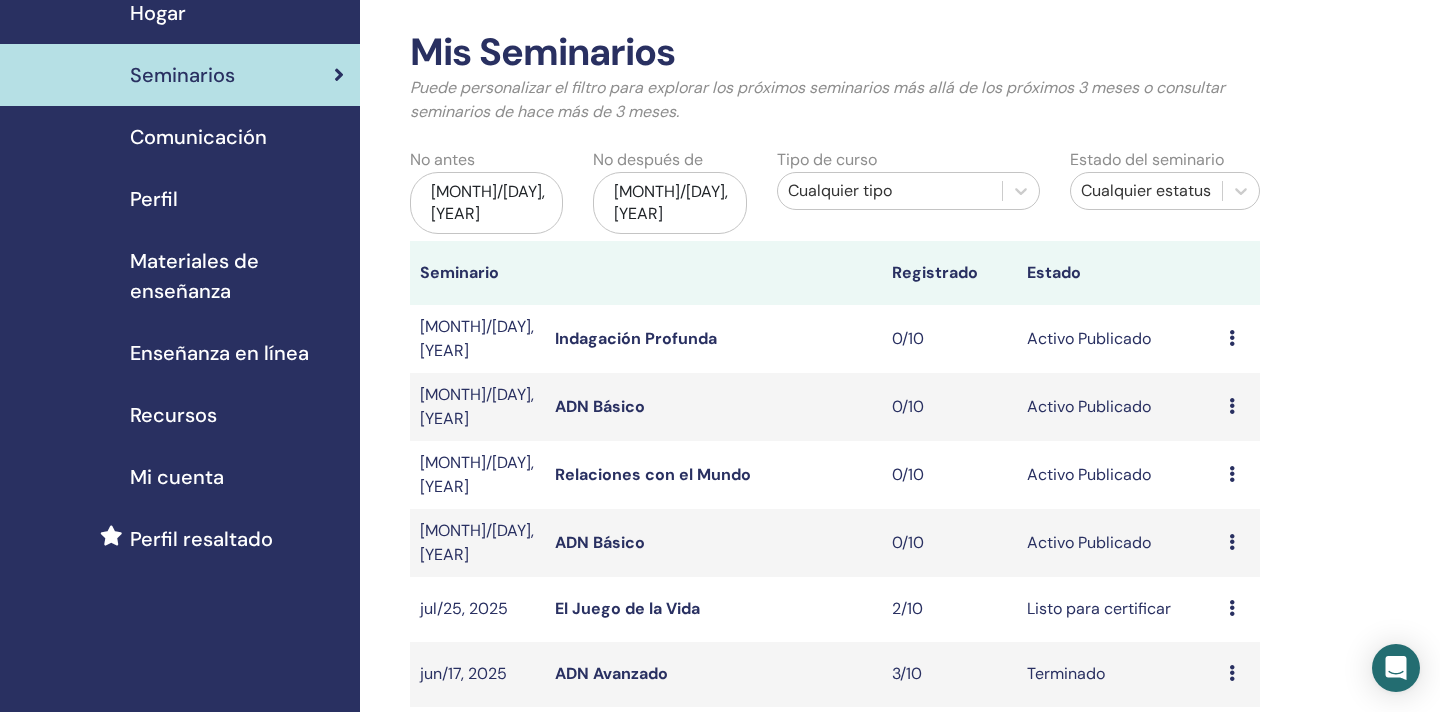 scroll, scrollTop: 0, scrollLeft: 0, axis: both 